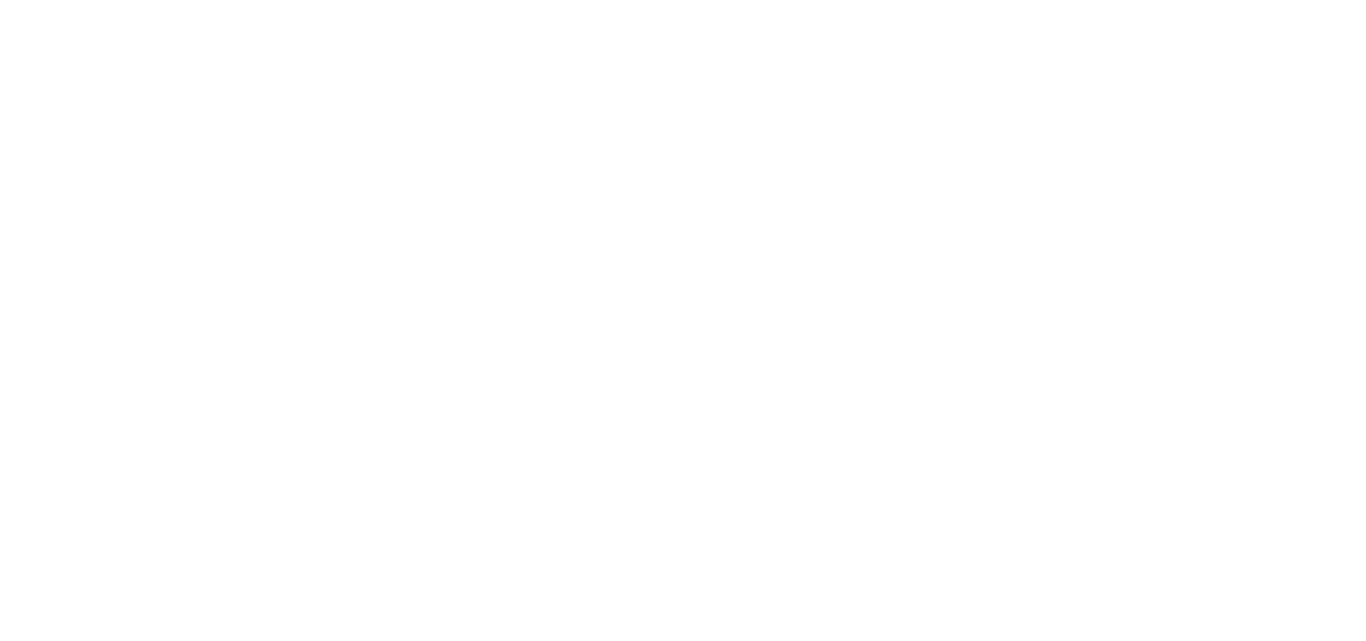 scroll, scrollTop: 0, scrollLeft: 0, axis: both 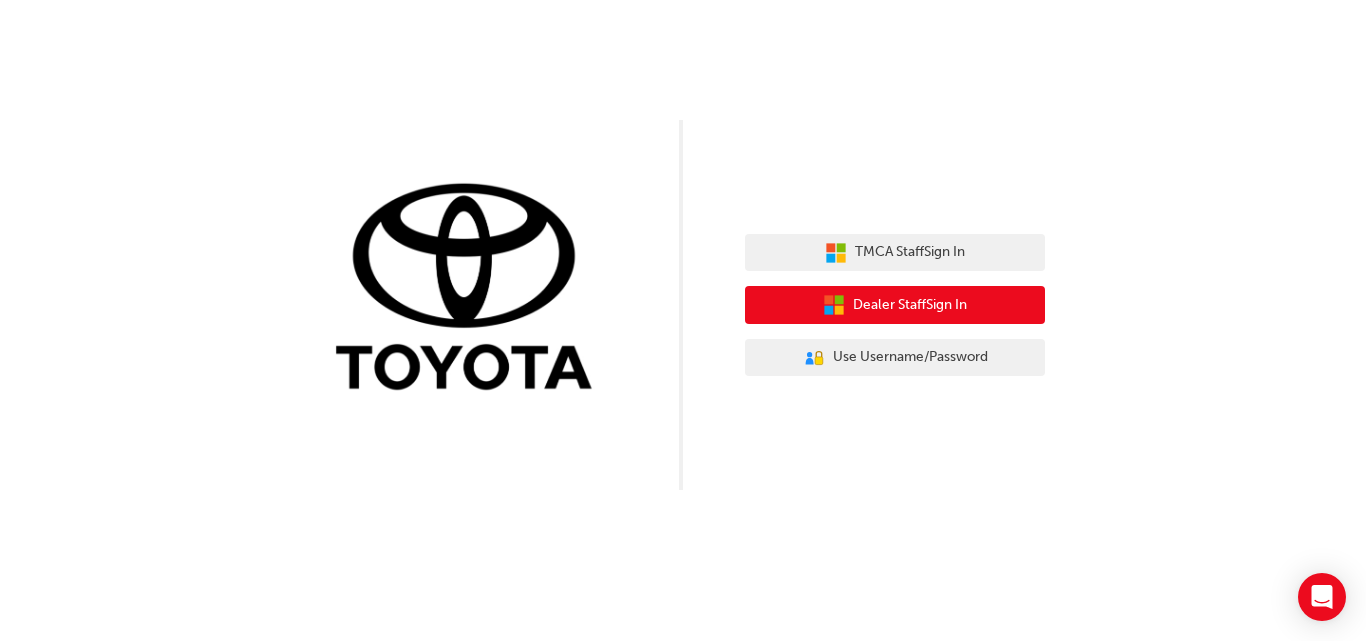click on "Dealer Staff  Sign In" at bounding box center [910, 305] 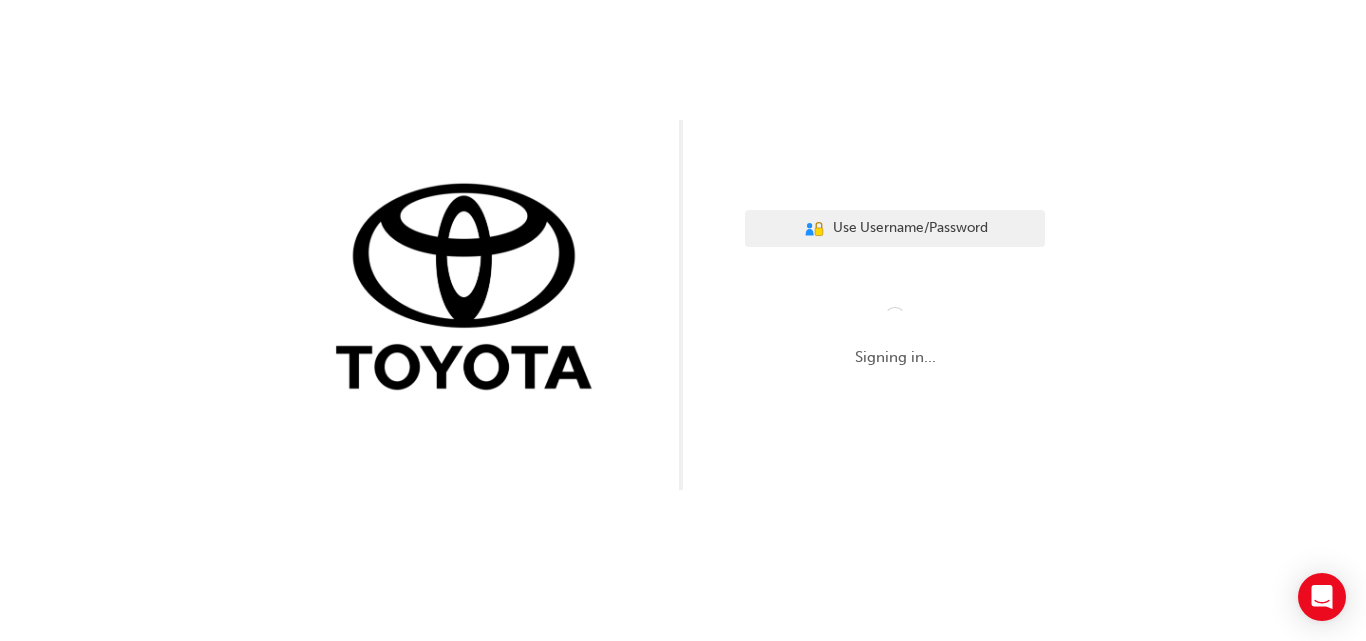 scroll, scrollTop: 0, scrollLeft: 0, axis: both 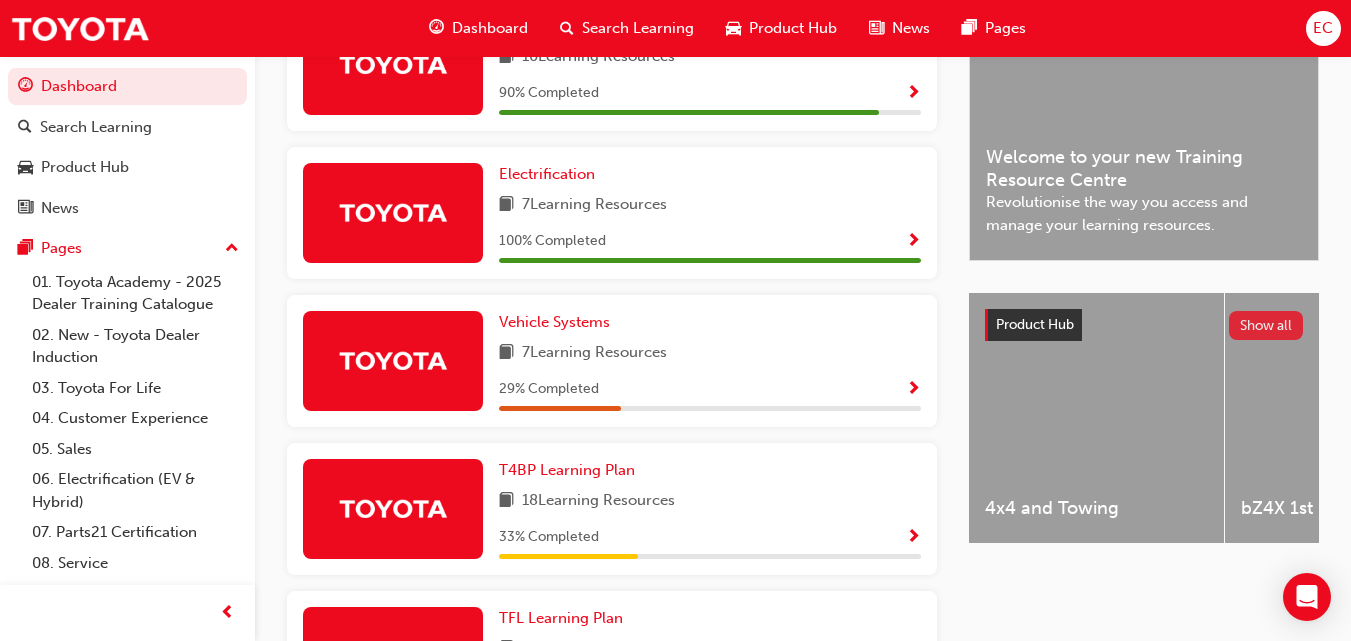 click on "Show all" at bounding box center [1266, 325] 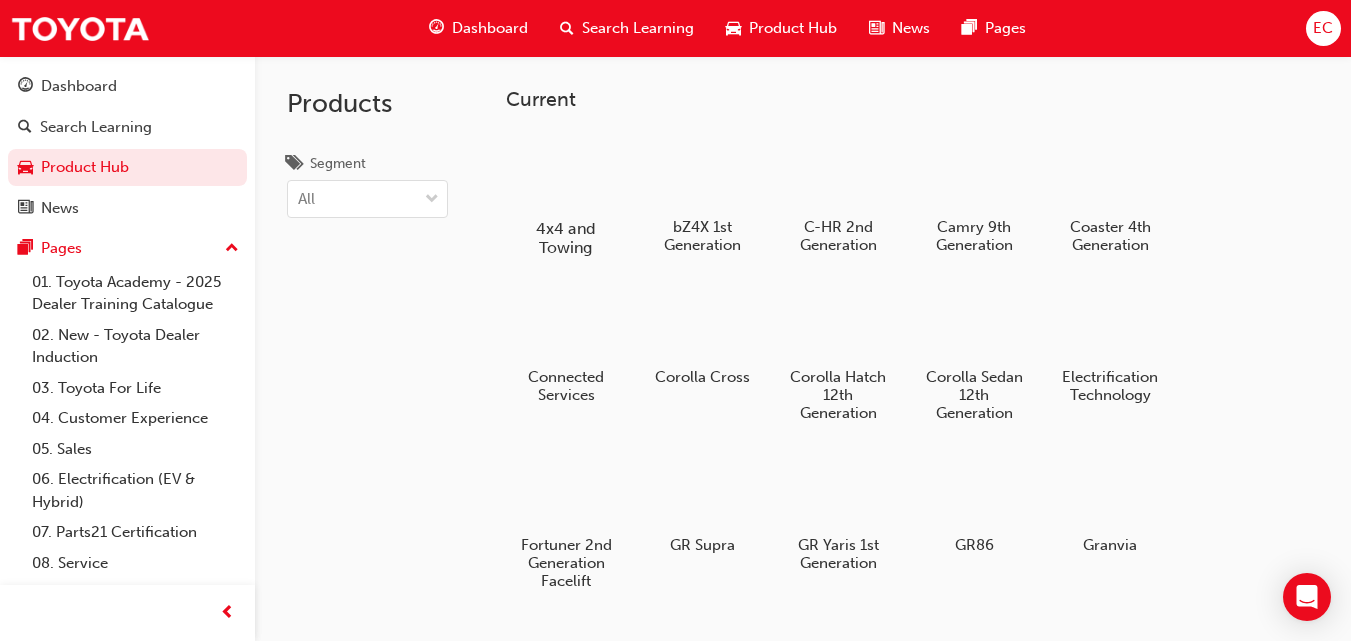 click at bounding box center (566, 170) 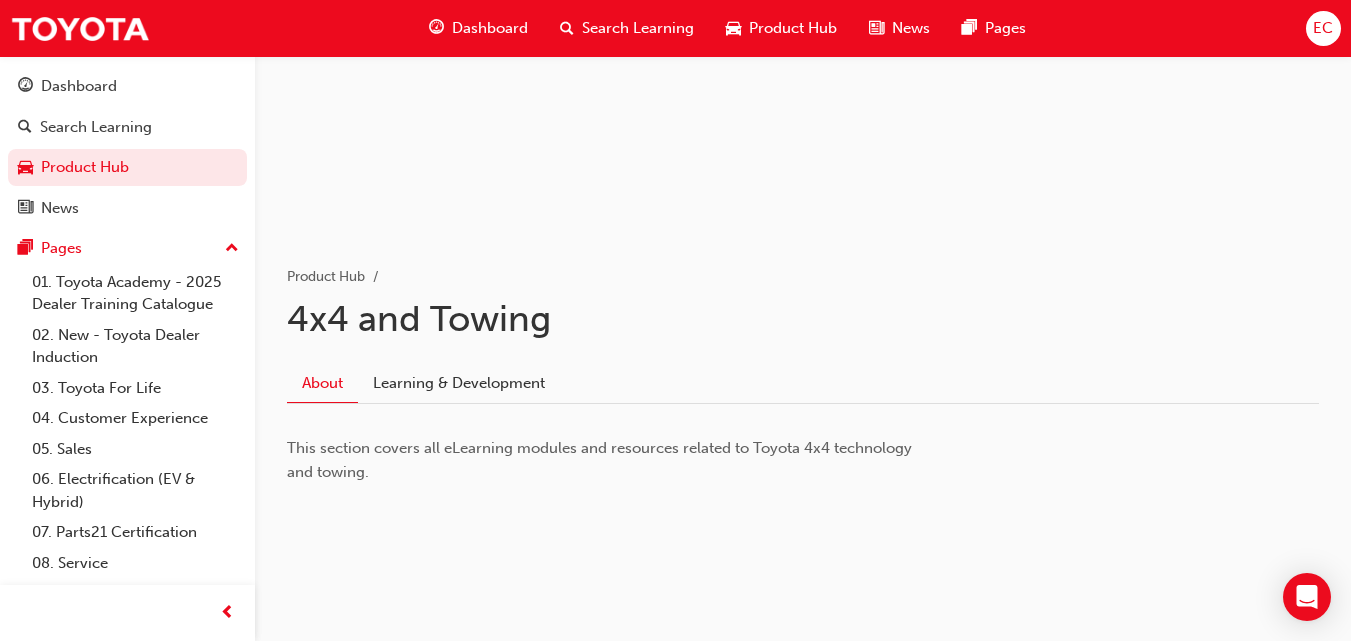 scroll, scrollTop: 192, scrollLeft: 0, axis: vertical 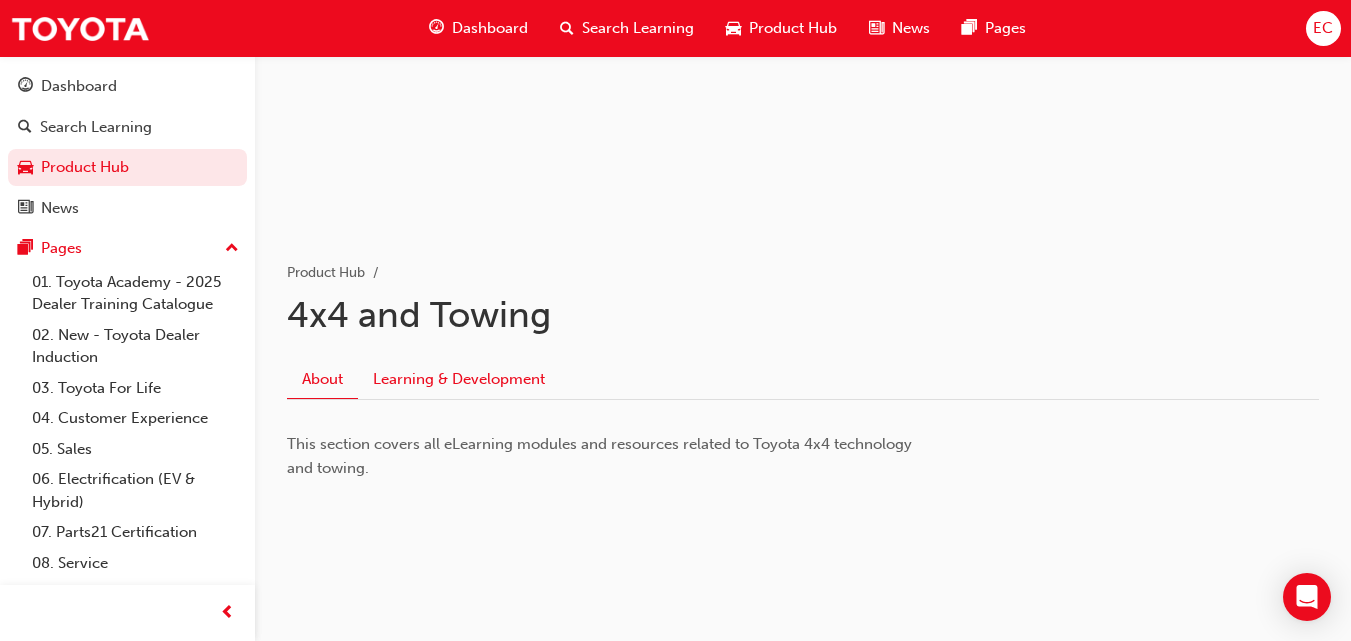 click on "Learning & Development" at bounding box center [459, 379] 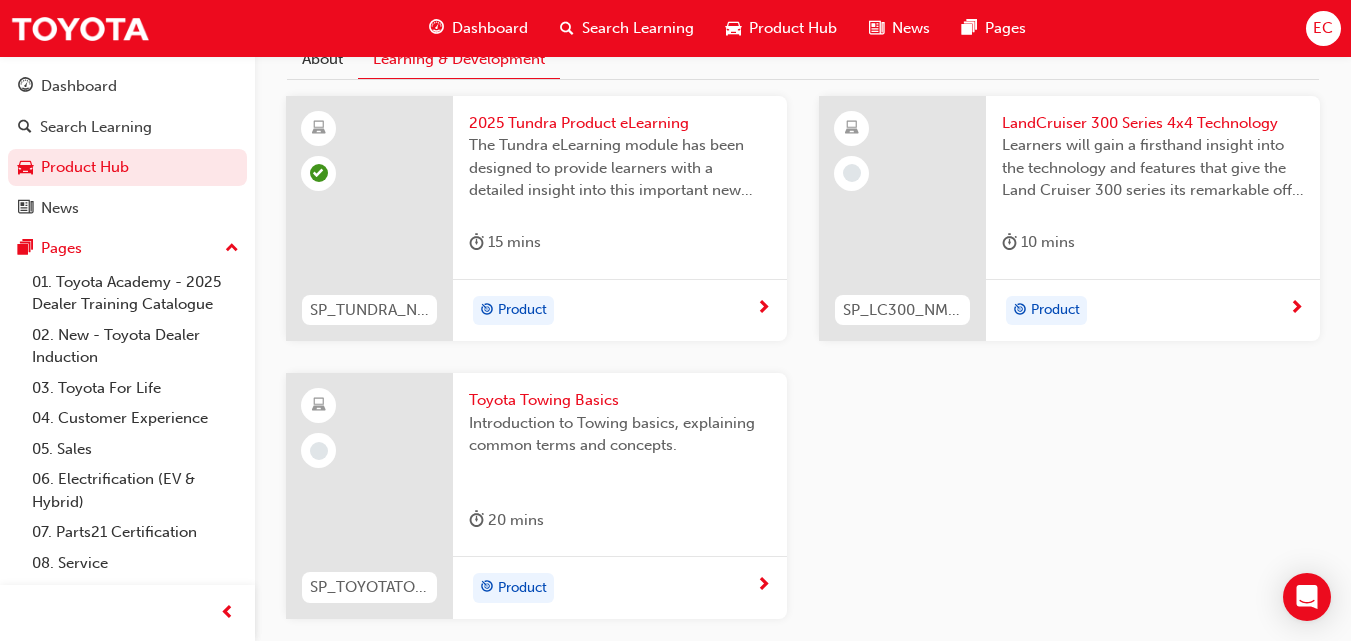 scroll, scrollTop: 517, scrollLeft: 0, axis: vertical 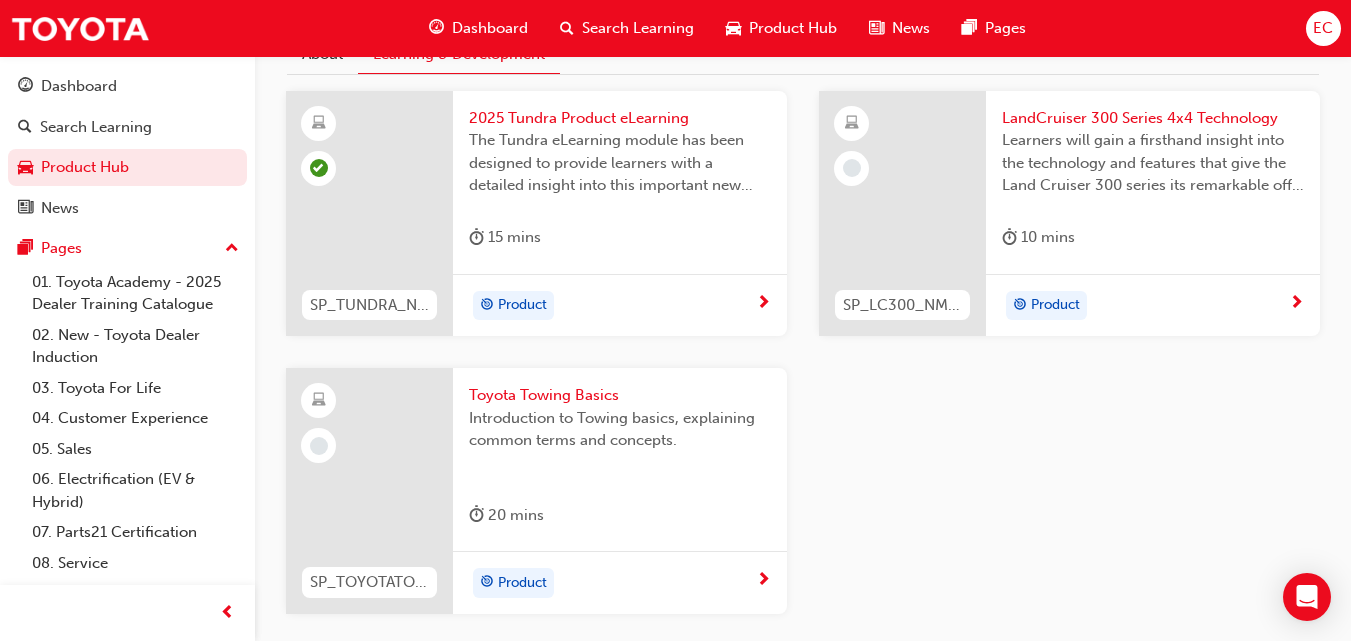 click on "Toyota Towing Basics" at bounding box center [620, 395] 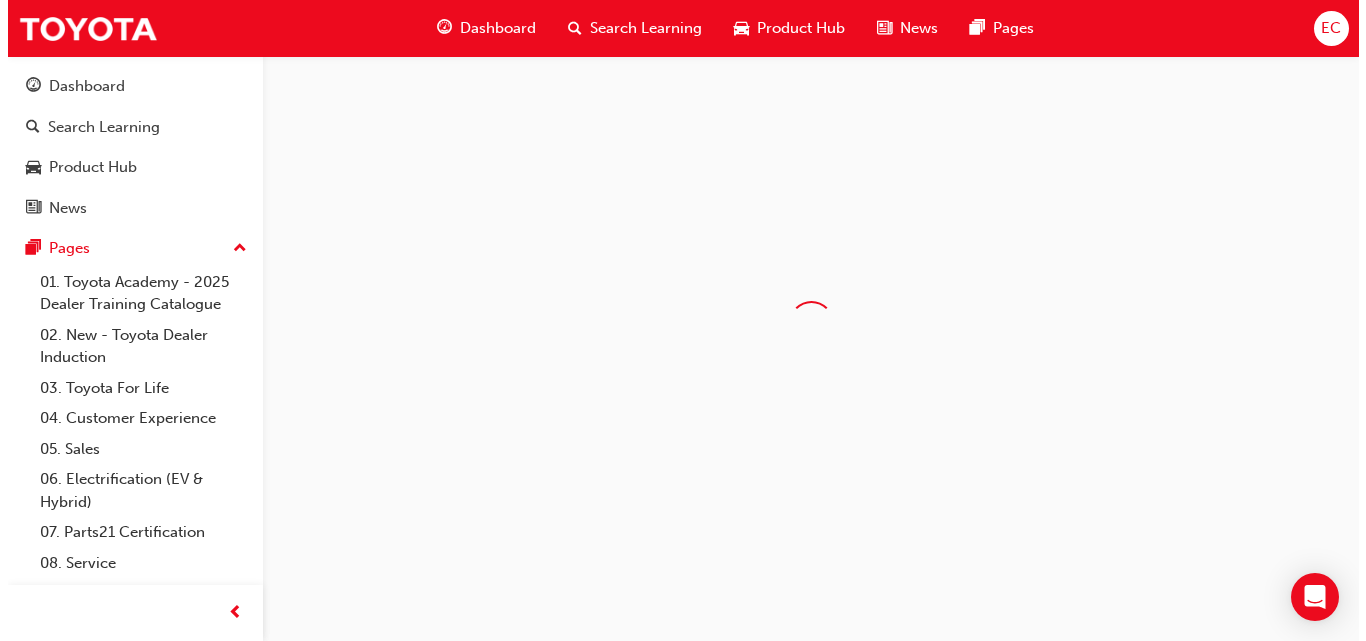 scroll, scrollTop: 0, scrollLeft: 0, axis: both 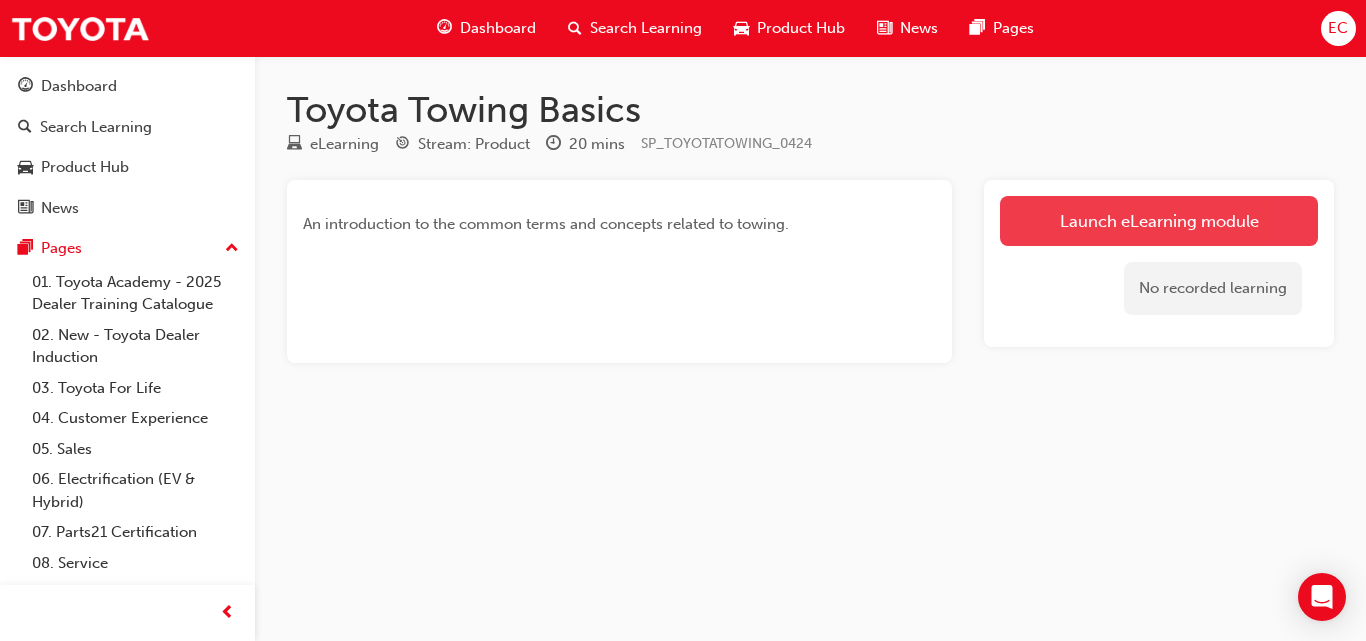click on "Launch eLearning module" at bounding box center [1159, 221] 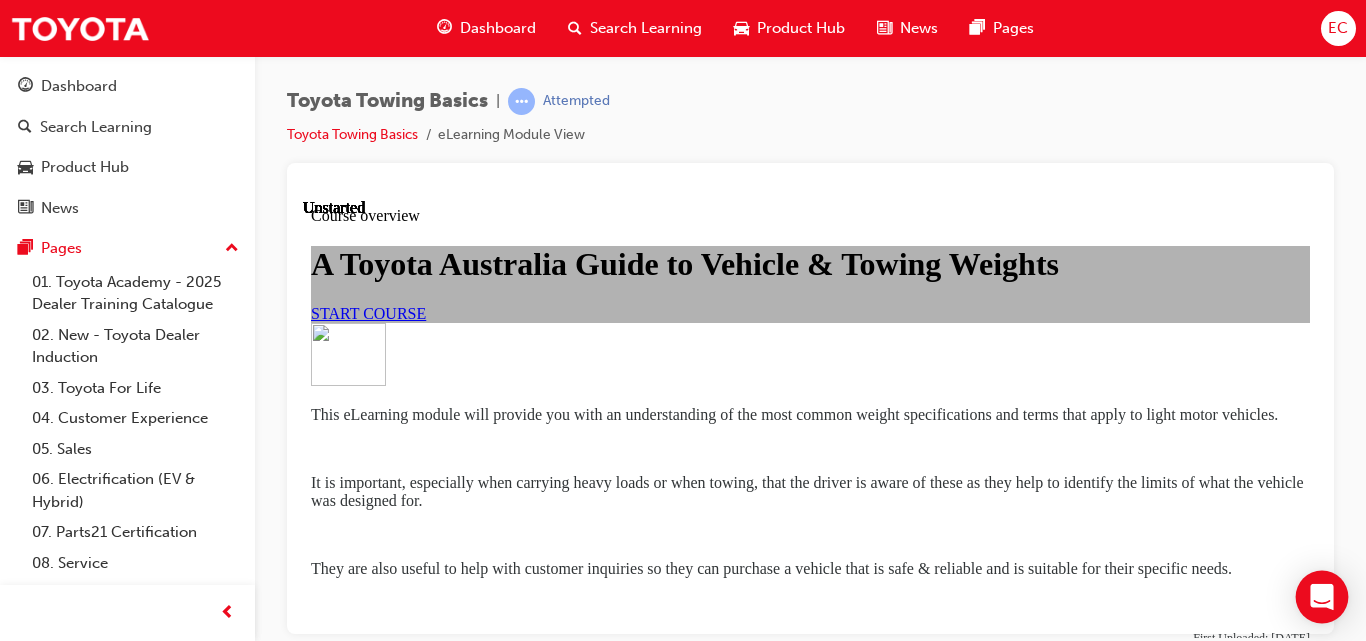 scroll, scrollTop: 0, scrollLeft: 0, axis: both 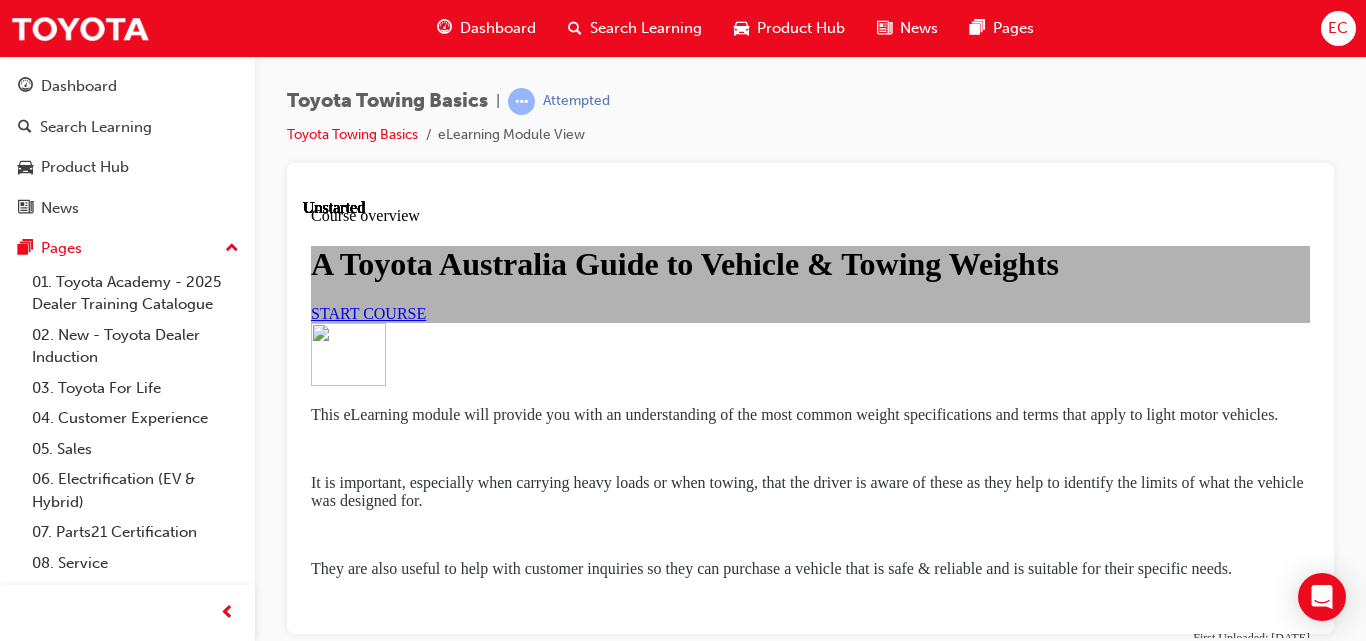 click on "Toyota Towing Basics | Attempted Toyota Towing Basics eLearning Module View" at bounding box center (810, 125) 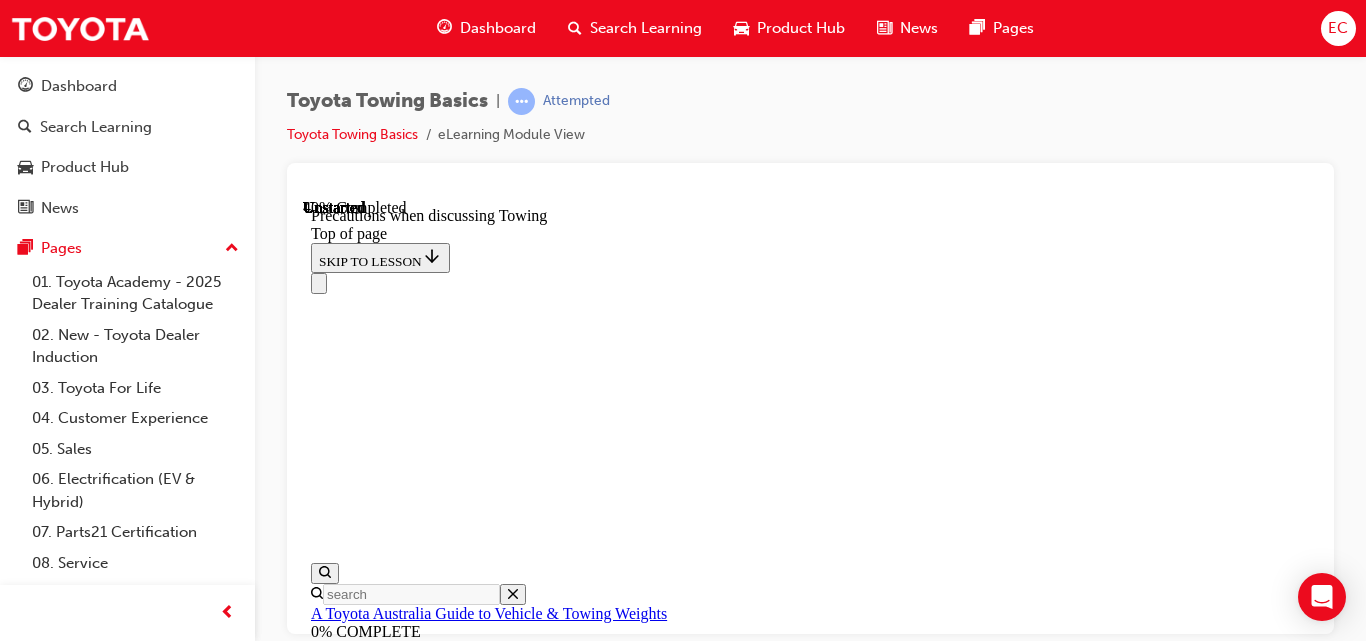 scroll, scrollTop: 1262, scrollLeft: 0, axis: vertical 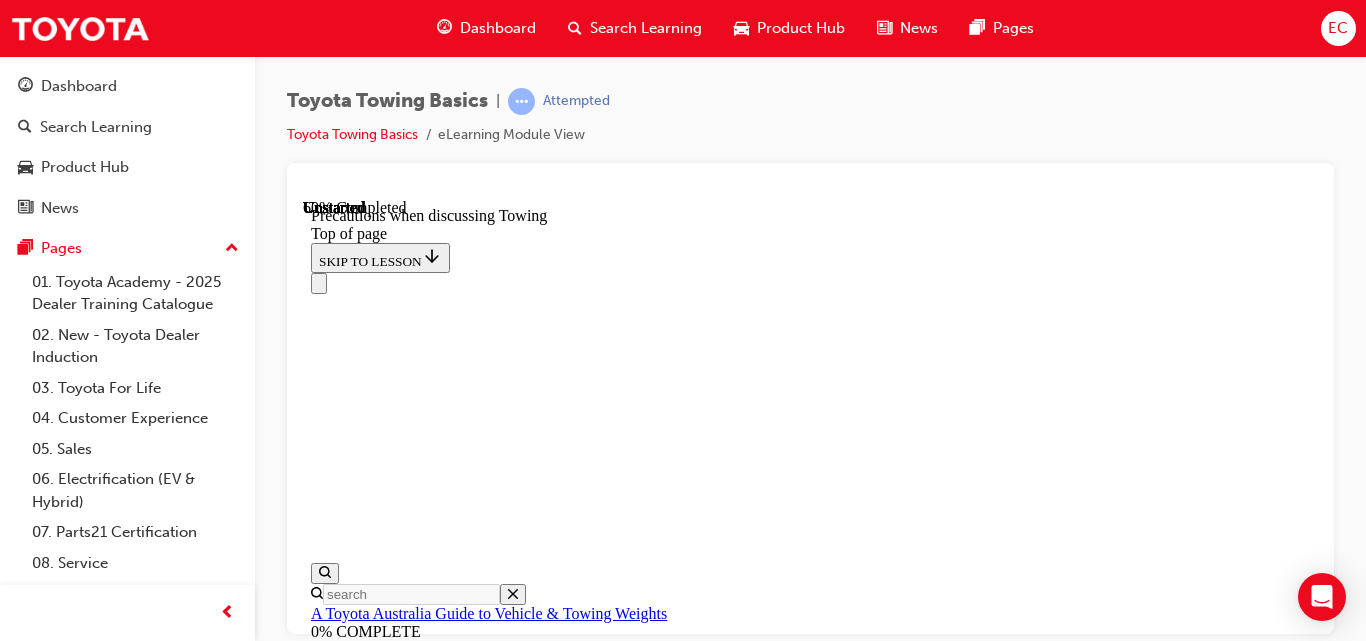 click on "The way a vehicle behaves during acceleration, turning, and braking will be different when towing vs. not towing. If it's their first time towing, they may want to consider attending a local towing training course to get familiar." at bounding box center [830, 14477] 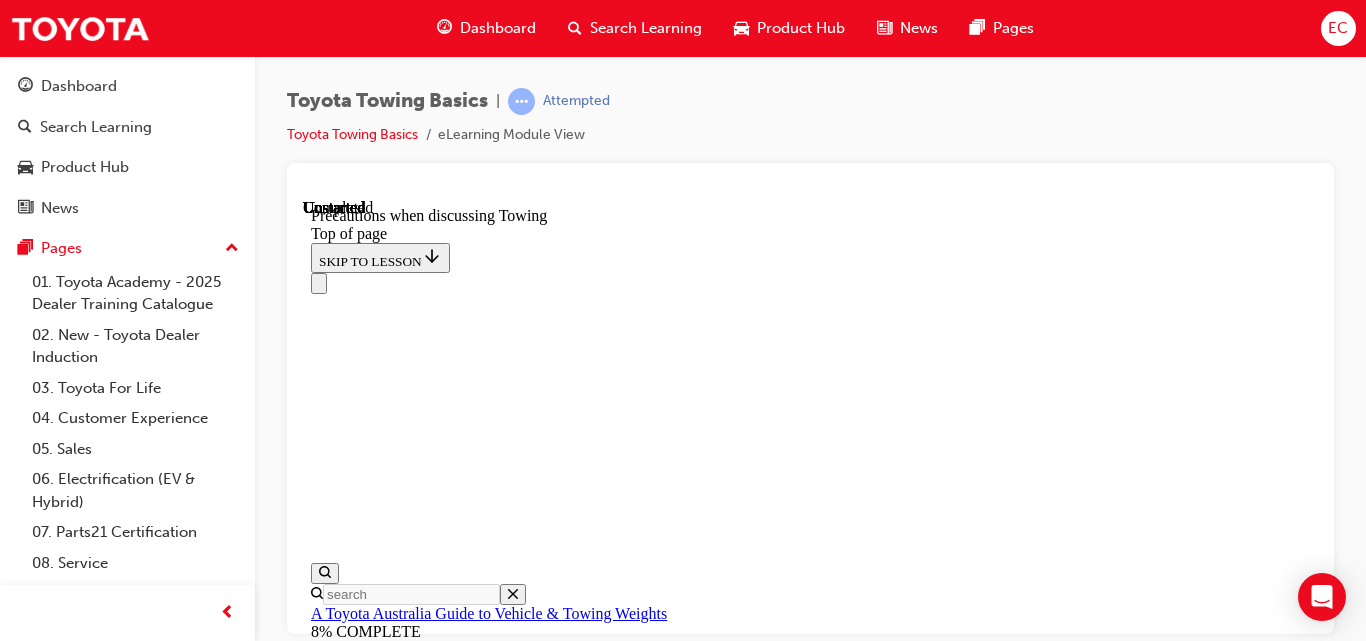 scroll, scrollTop: 2402, scrollLeft: 0, axis: vertical 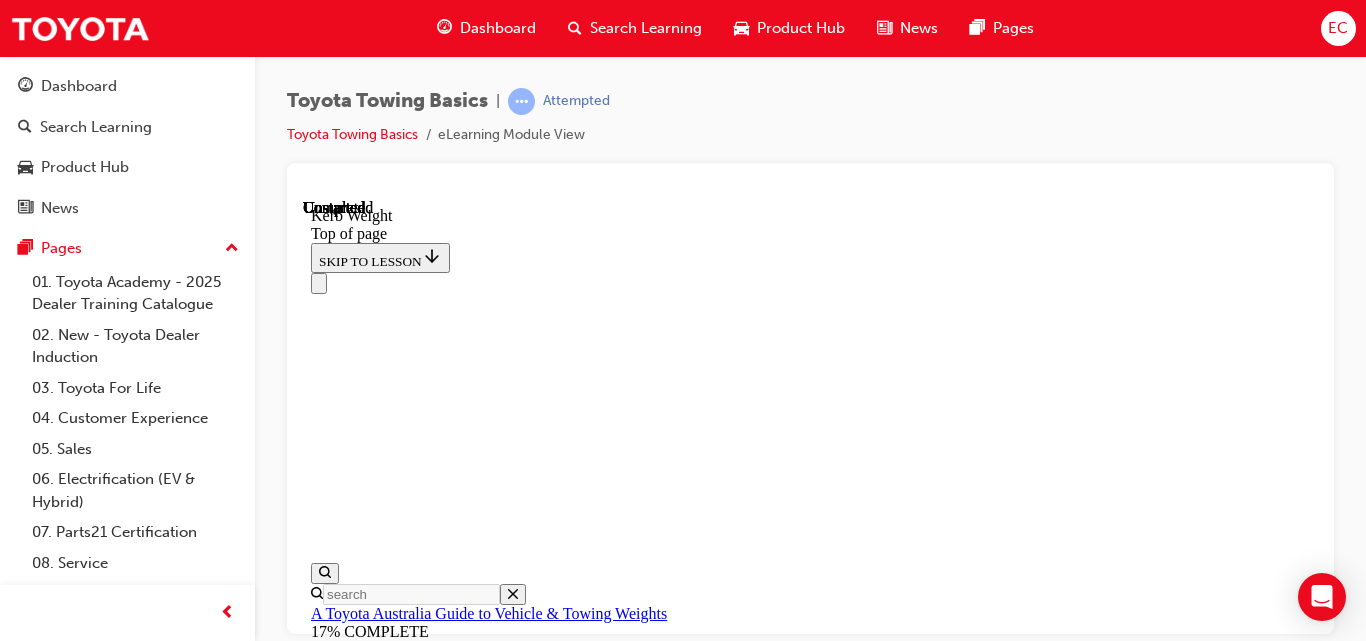 click on "Lesson 3 - Gross Vehicle Mass (GVM)" at bounding box center [435, 14708] 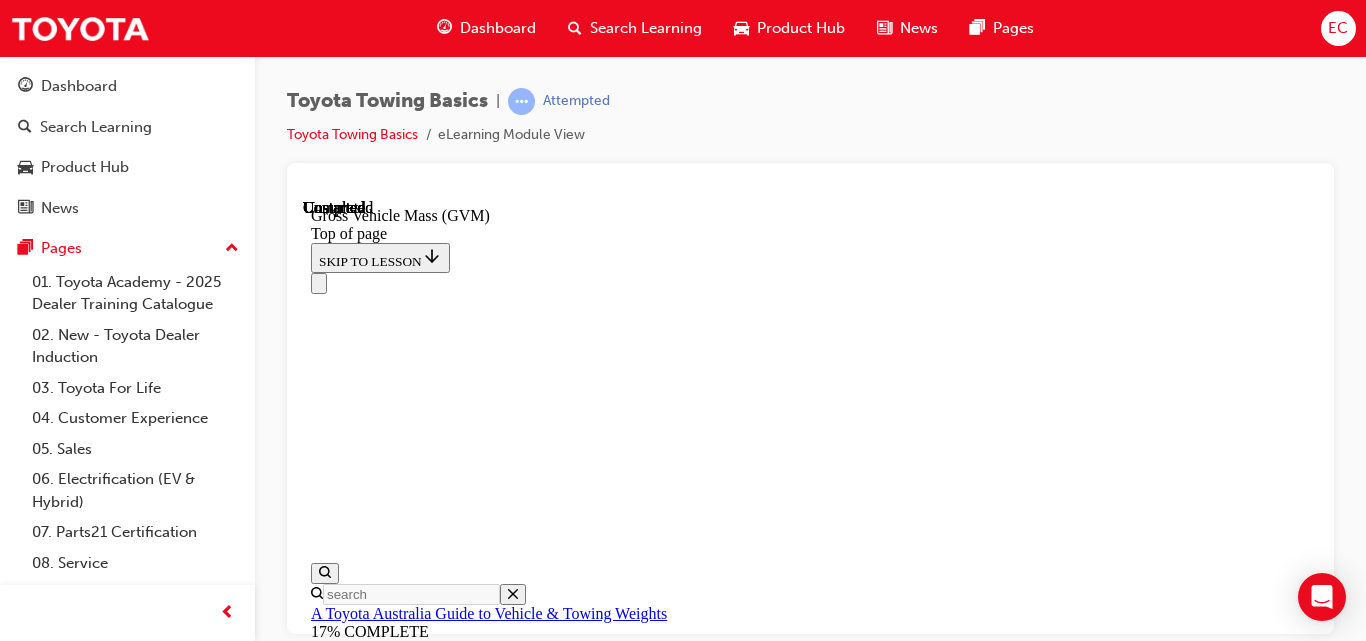 scroll, scrollTop: 0, scrollLeft: 0, axis: both 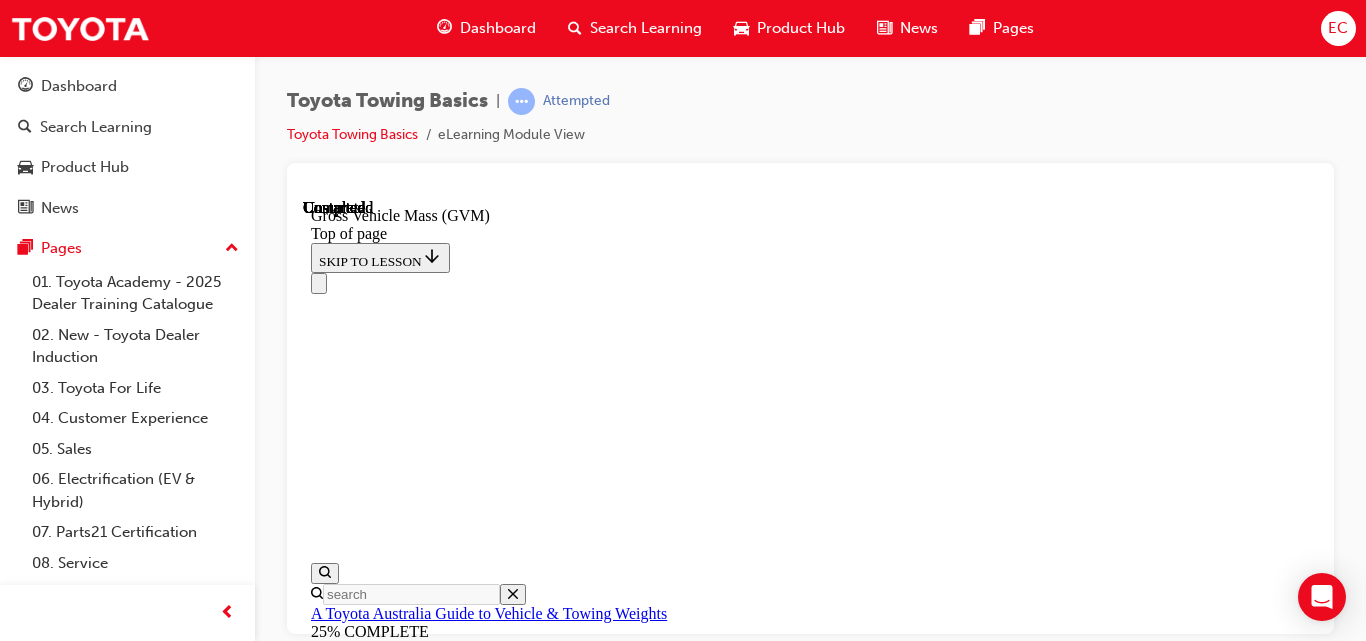 click on "Lesson 4 - Payload - Vehicle Only" at bounding box center [810, 14869] 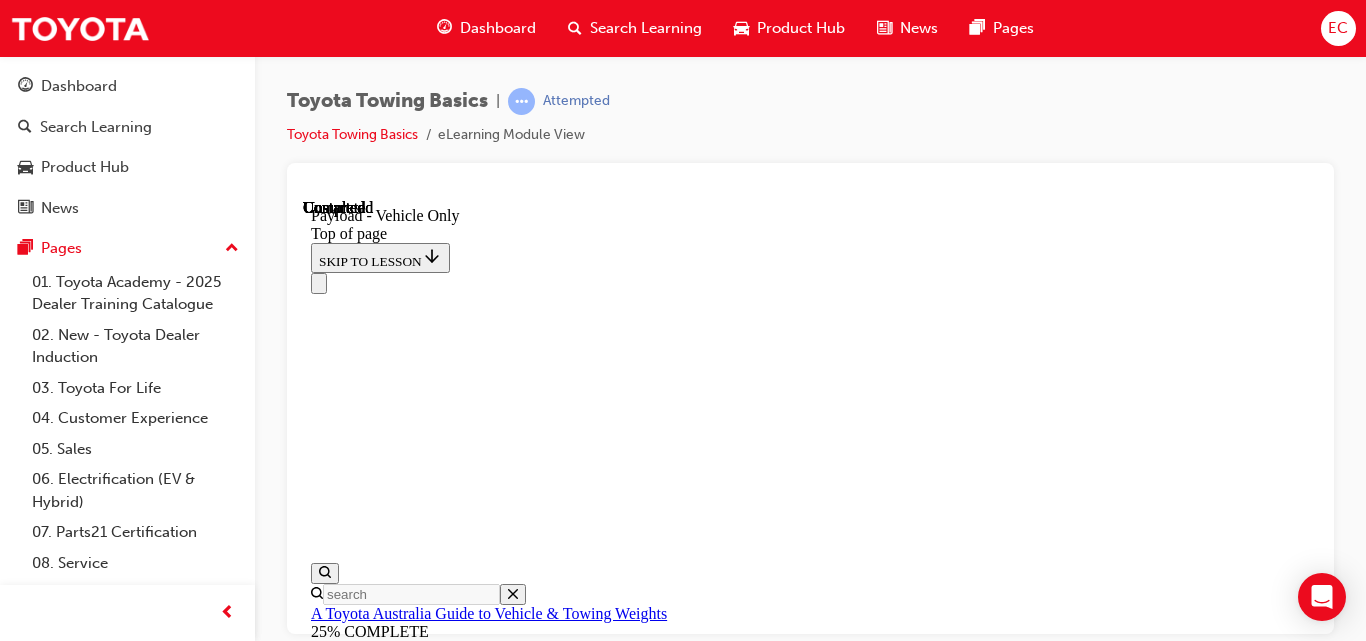 scroll, scrollTop: 0, scrollLeft: 0, axis: both 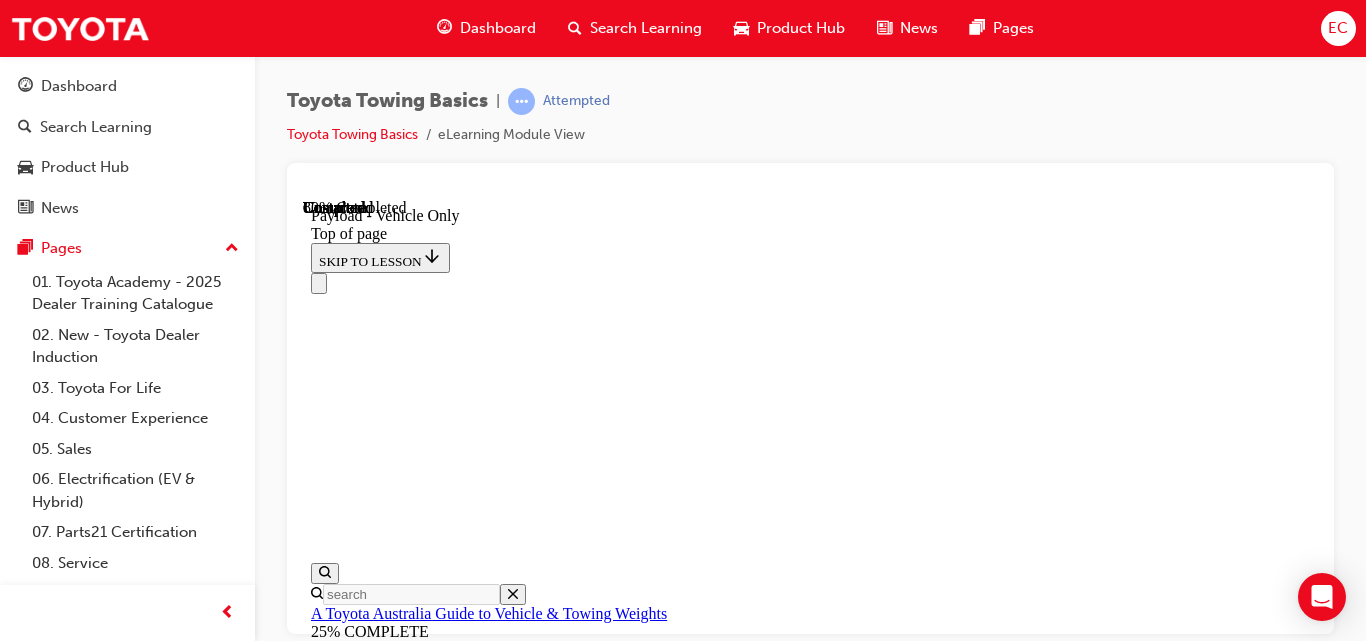 click on "Payload Calculation.xlsx" at bounding box center [810, 16497] 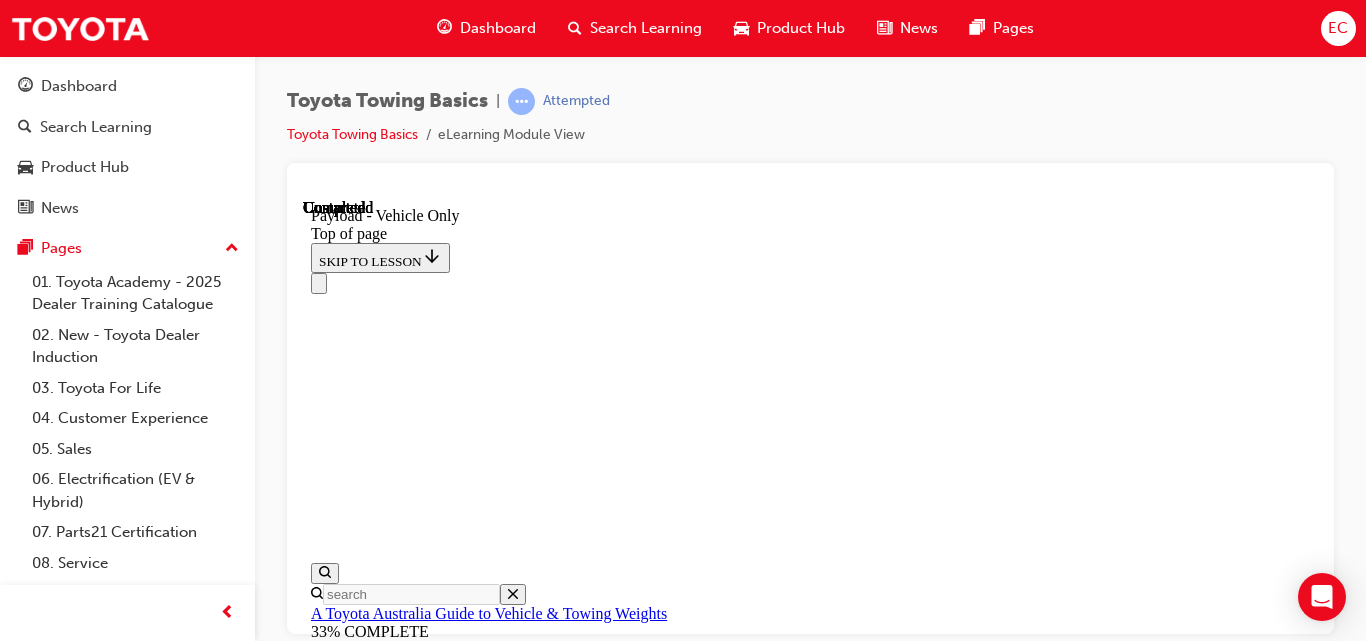 scroll, scrollTop: 3136, scrollLeft: 0, axis: vertical 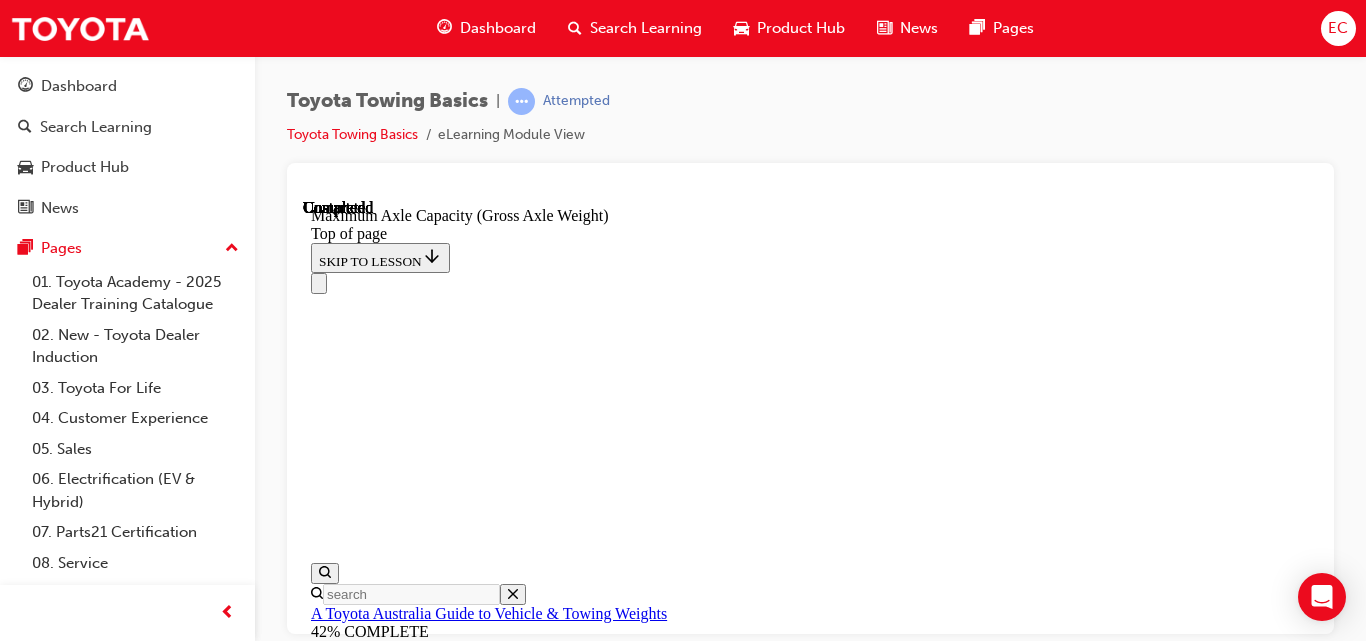 click on "Lesson 7 - Gross Combined Mass (Gross Combination Weight)" at bounding box center [514, 15569] 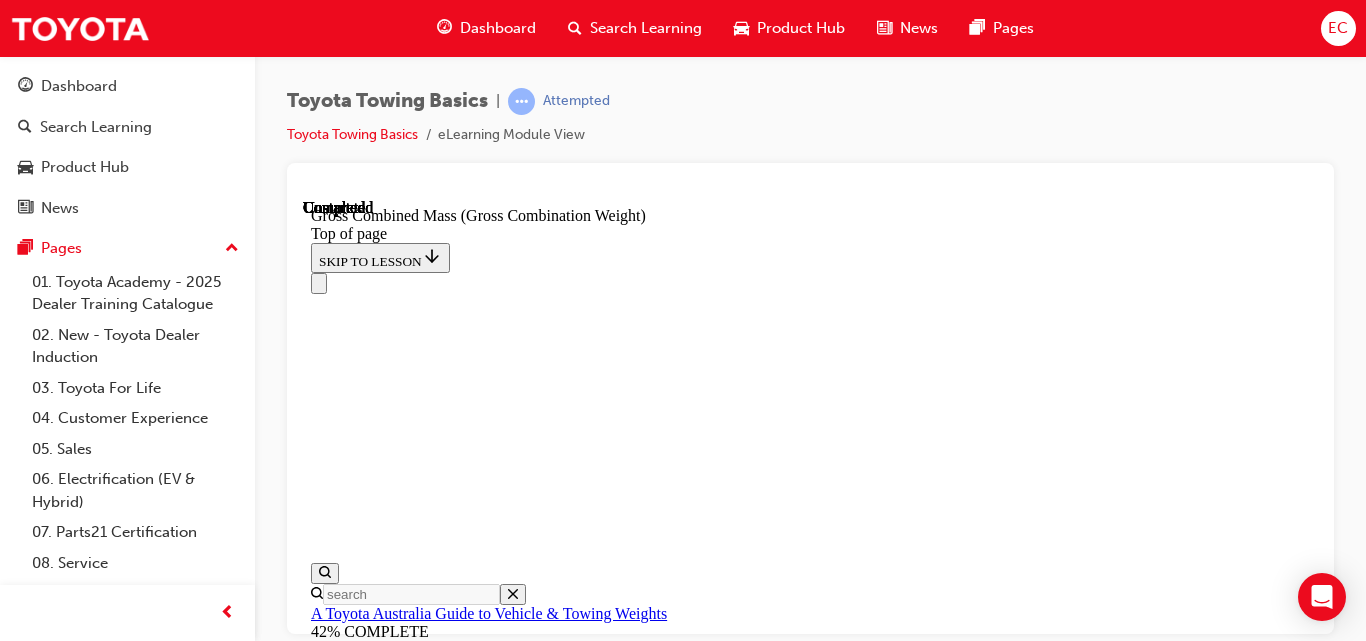 scroll, scrollTop: 0, scrollLeft: 0, axis: both 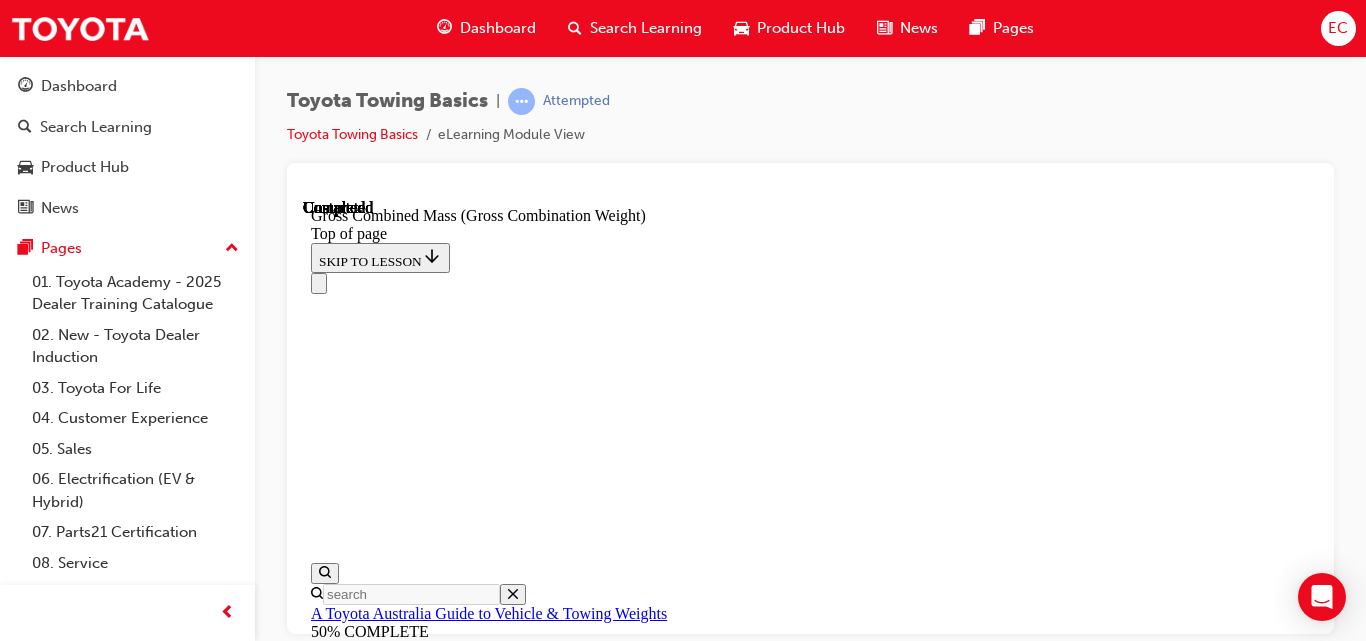click on "Lesson 8 - Trailer/Caravan Loading" at bounding box center [810, 15477] 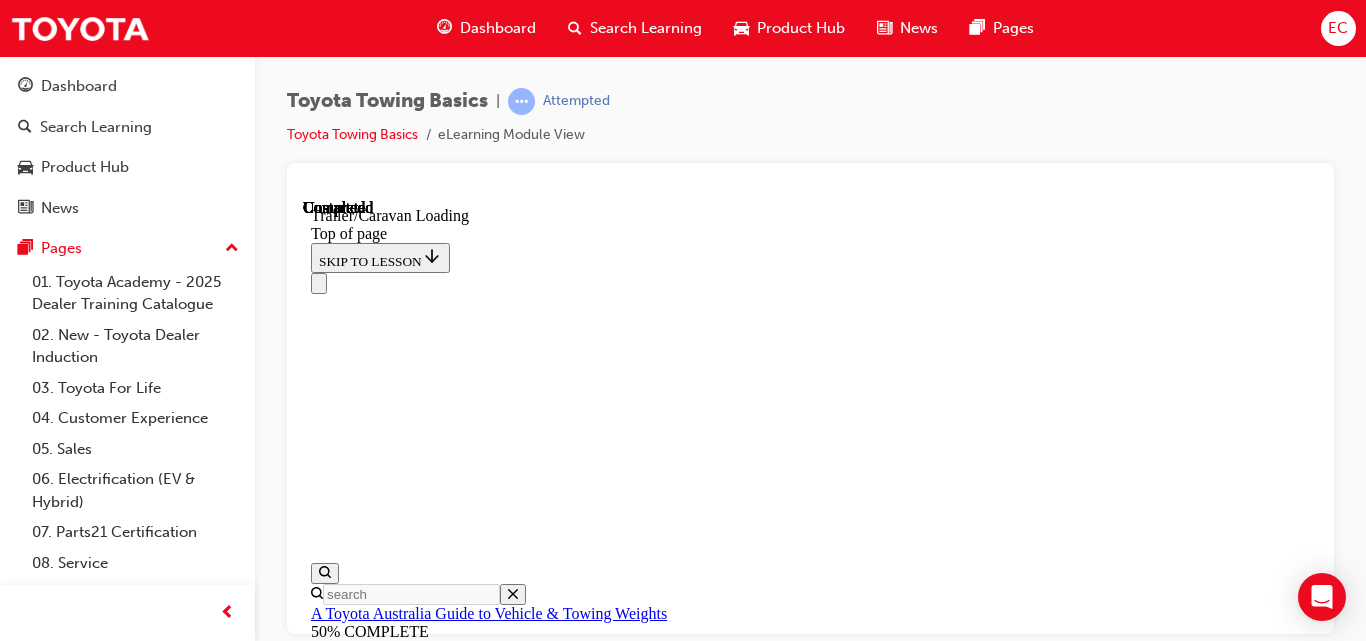 scroll, scrollTop: 0, scrollLeft: 0, axis: both 